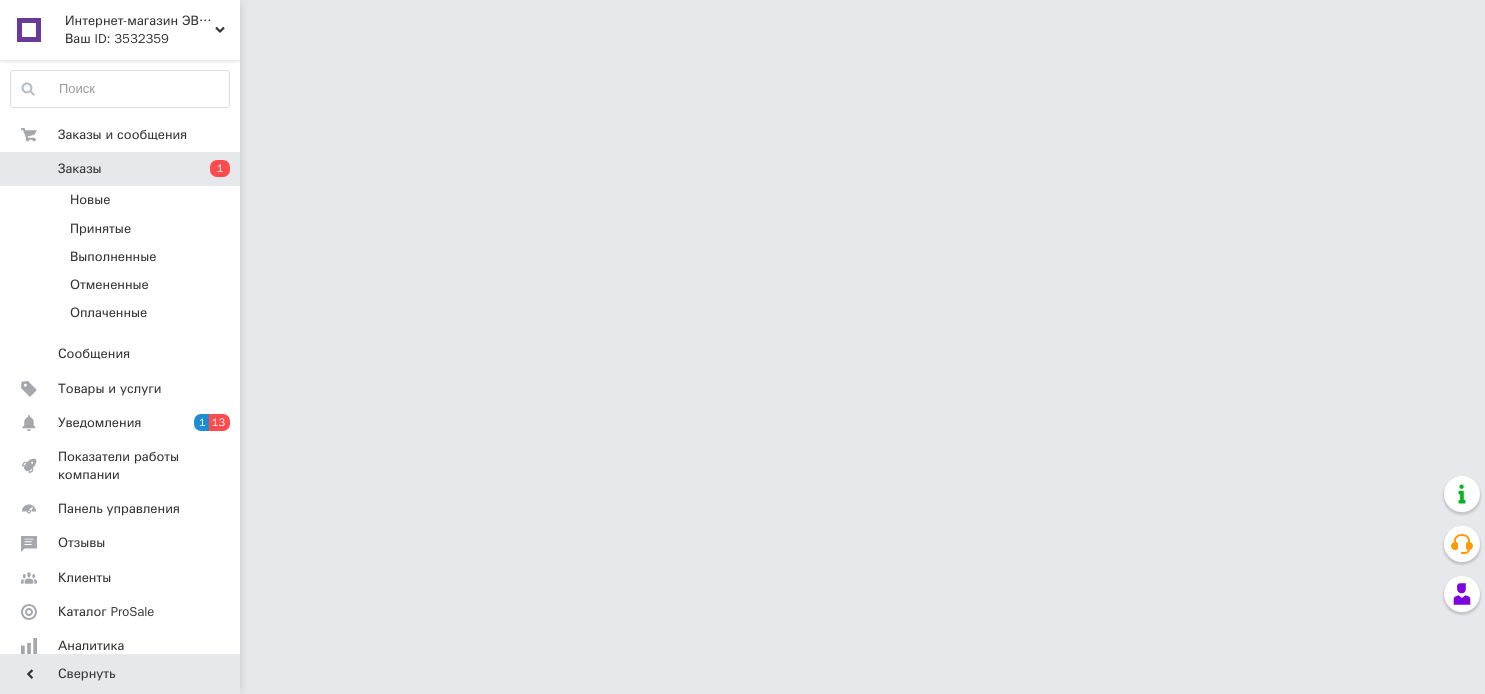 scroll, scrollTop: 0, scrollLeft: 0, axis: both 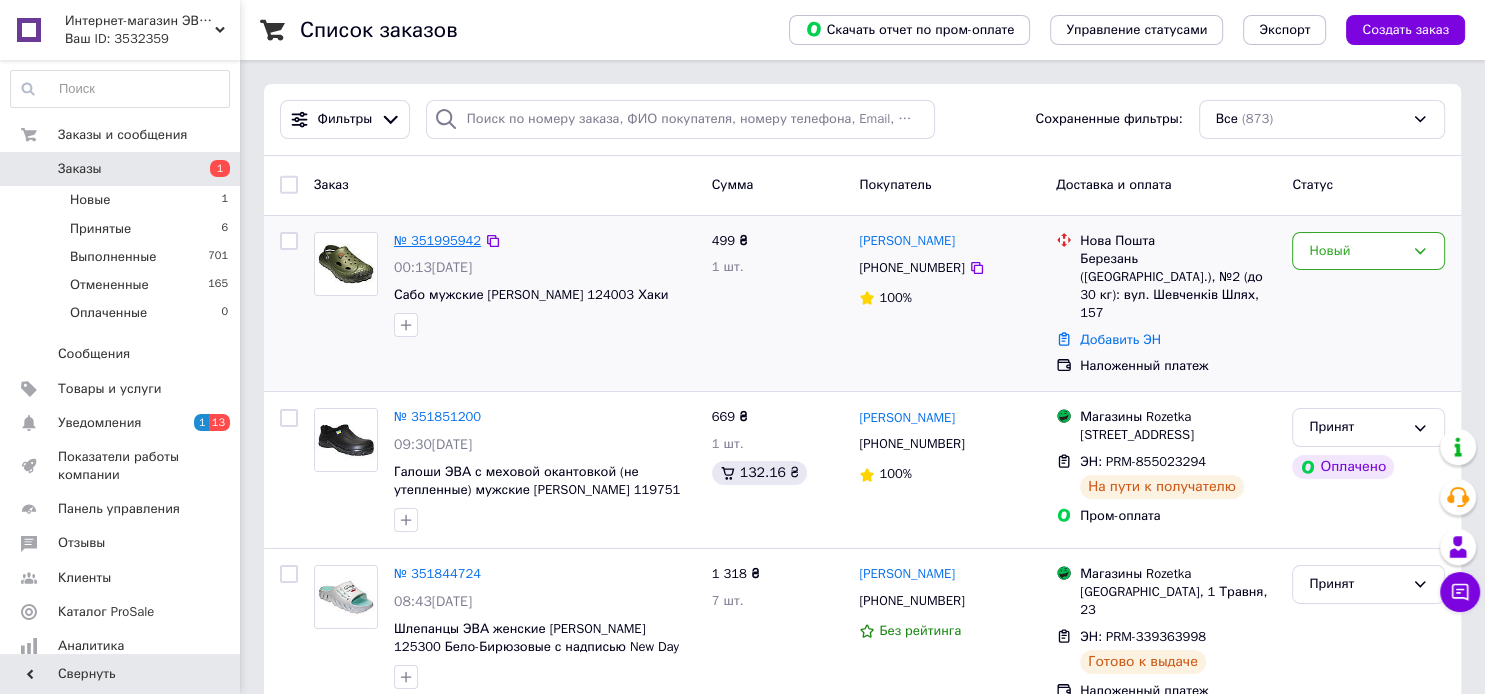 click on "№ 351995942" at bounding box center (437, 240) 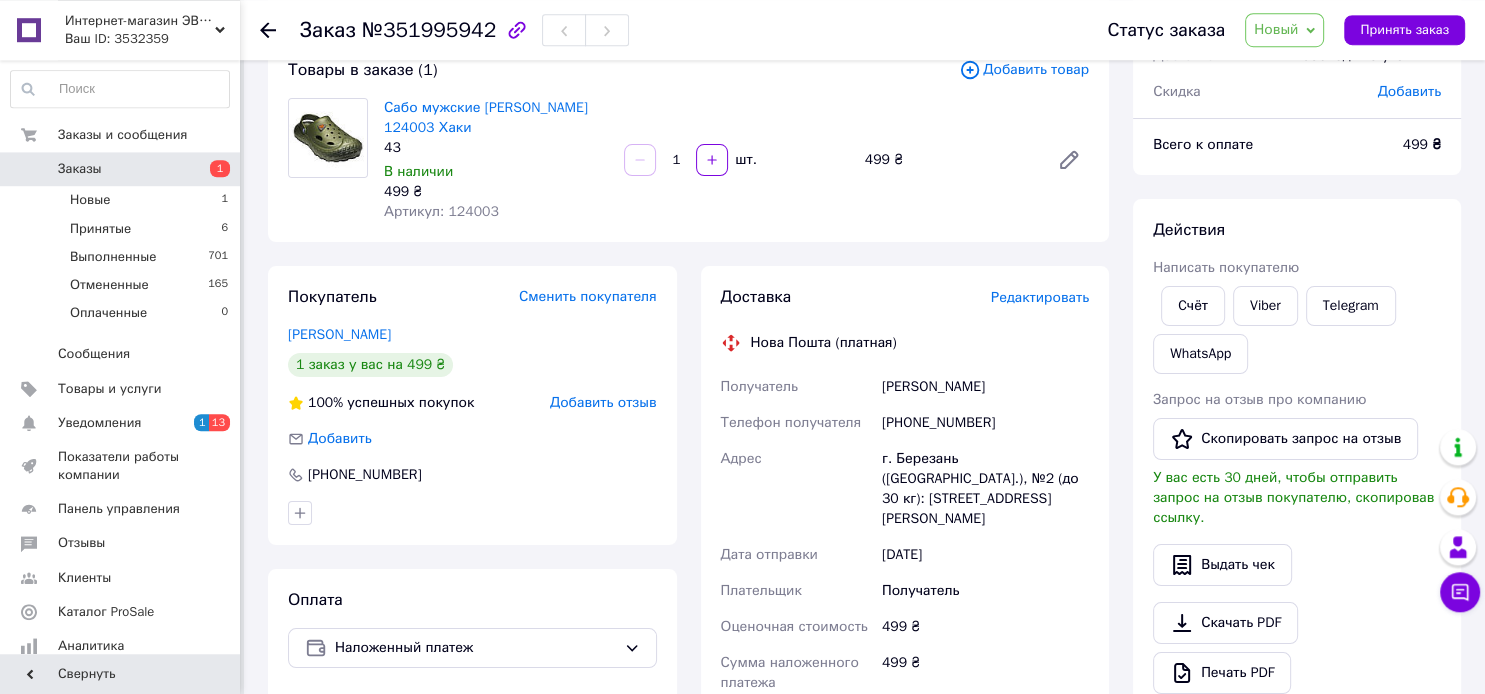 scroll, scrollTop: 105, scrollLeft: 0, axis: vertical 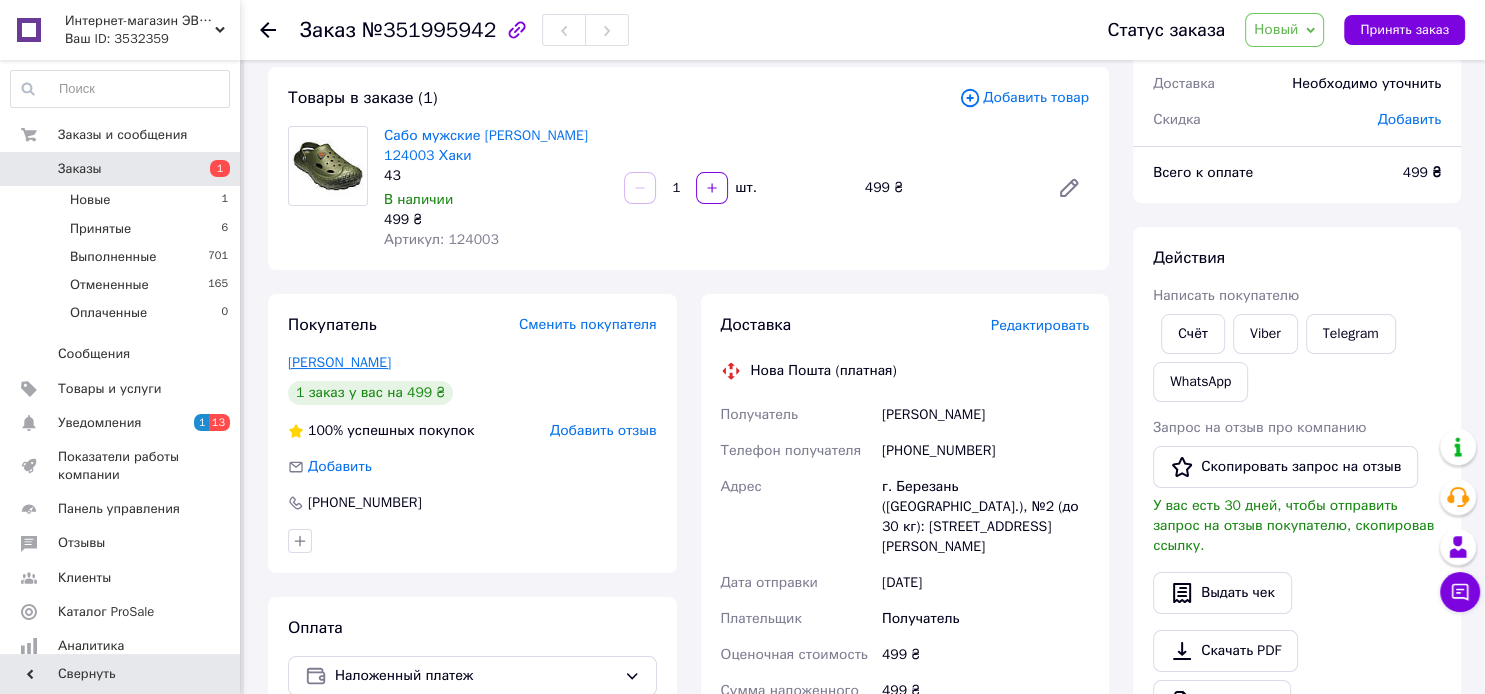 drag, startPoint x: 421, startPoint y: 362, endPoint x: 293, endPoint y: 366, distance: 128.06248 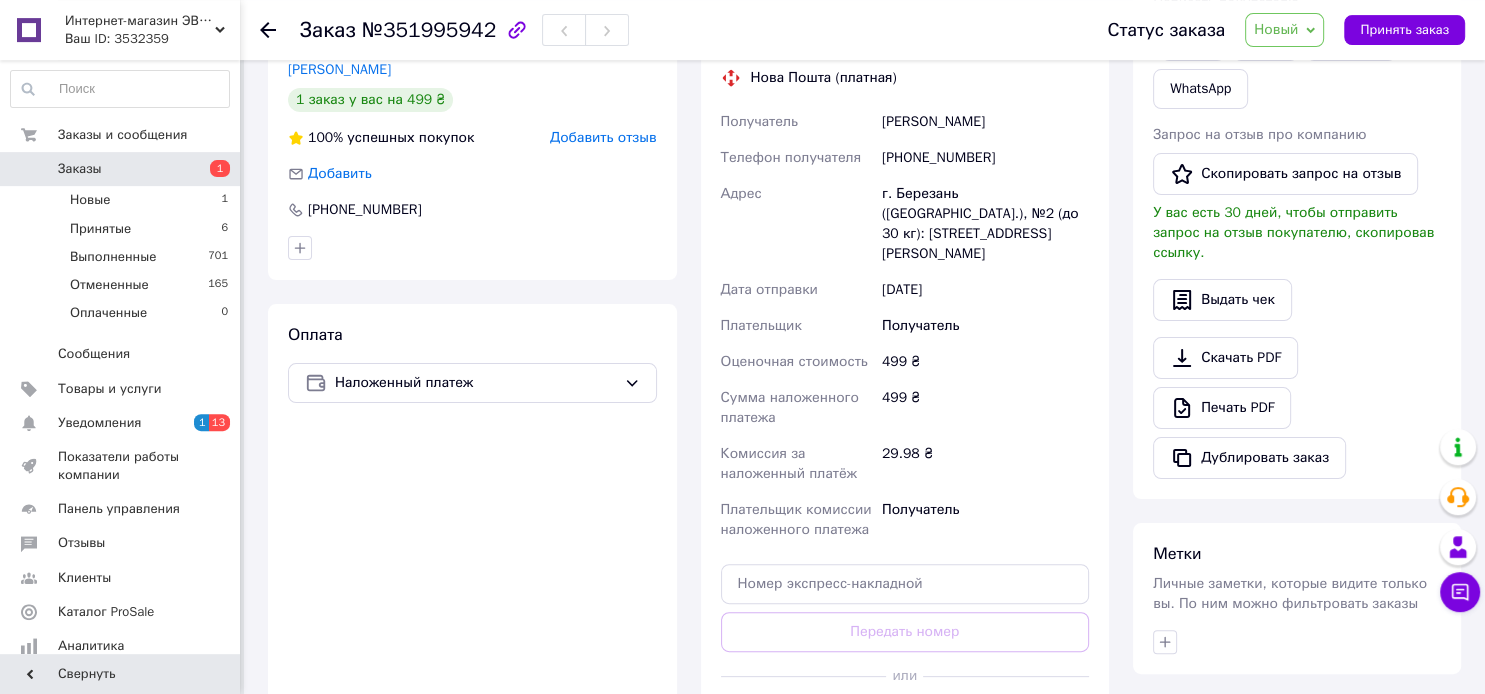 scroll, scrollTop: 422, scrollLeft: 0, axis: vertical 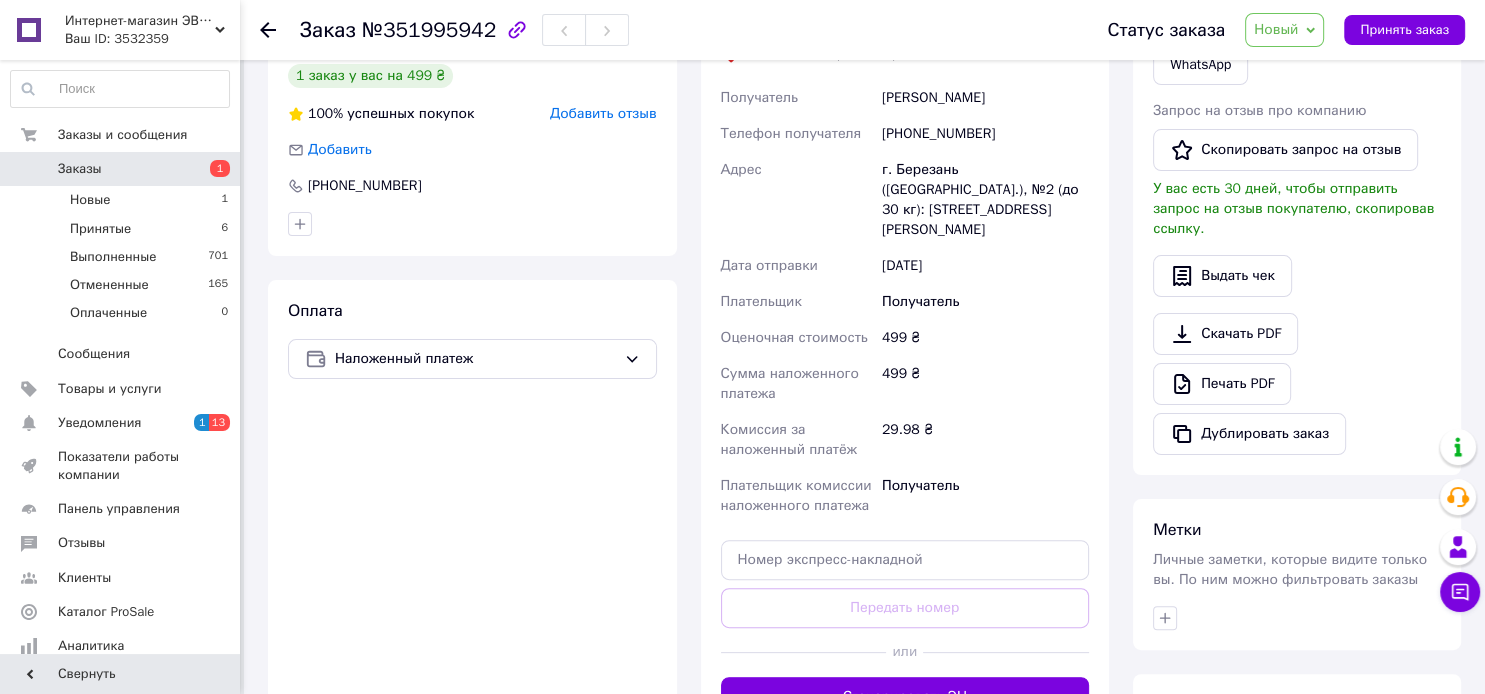 click on "[PHONE_NUMBER]" at bounding box center (985, 134) 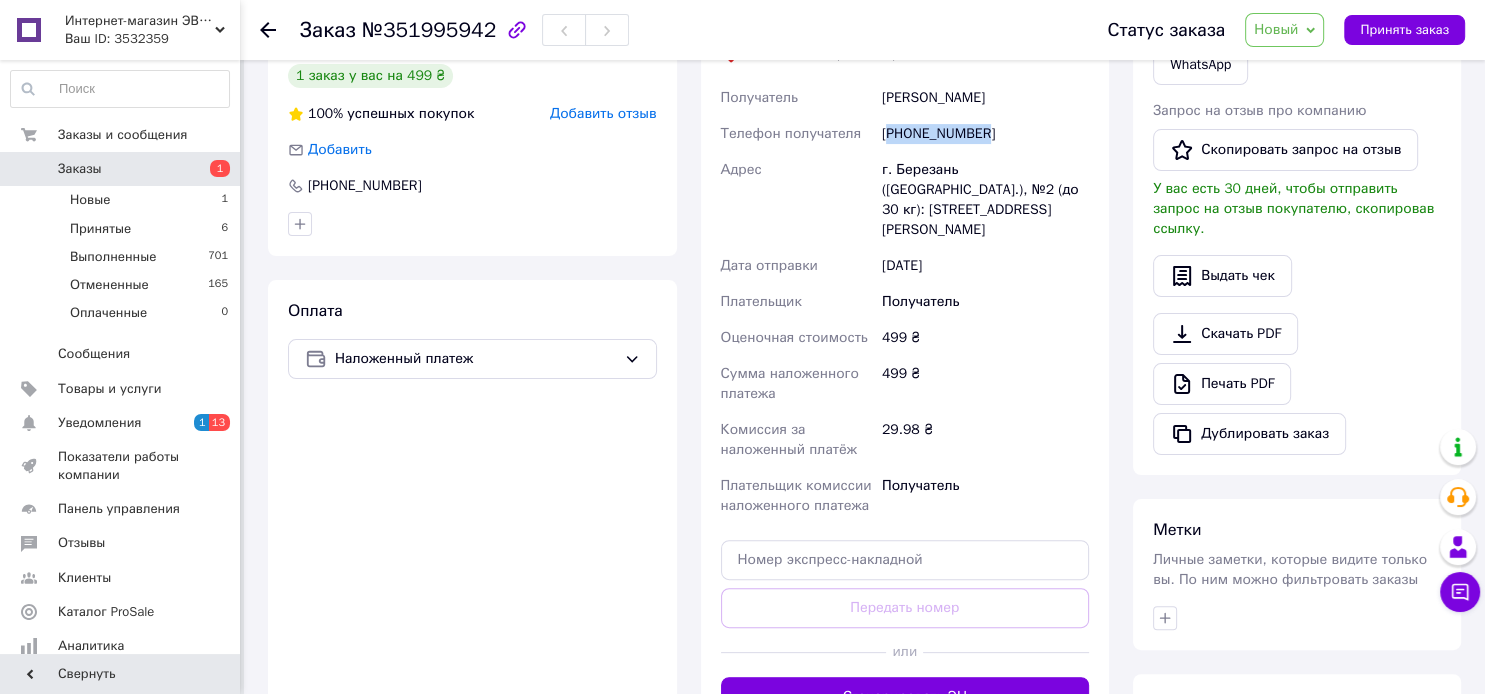 click on "[PHONE_NUMBER]" at bounding box center [985, 134] 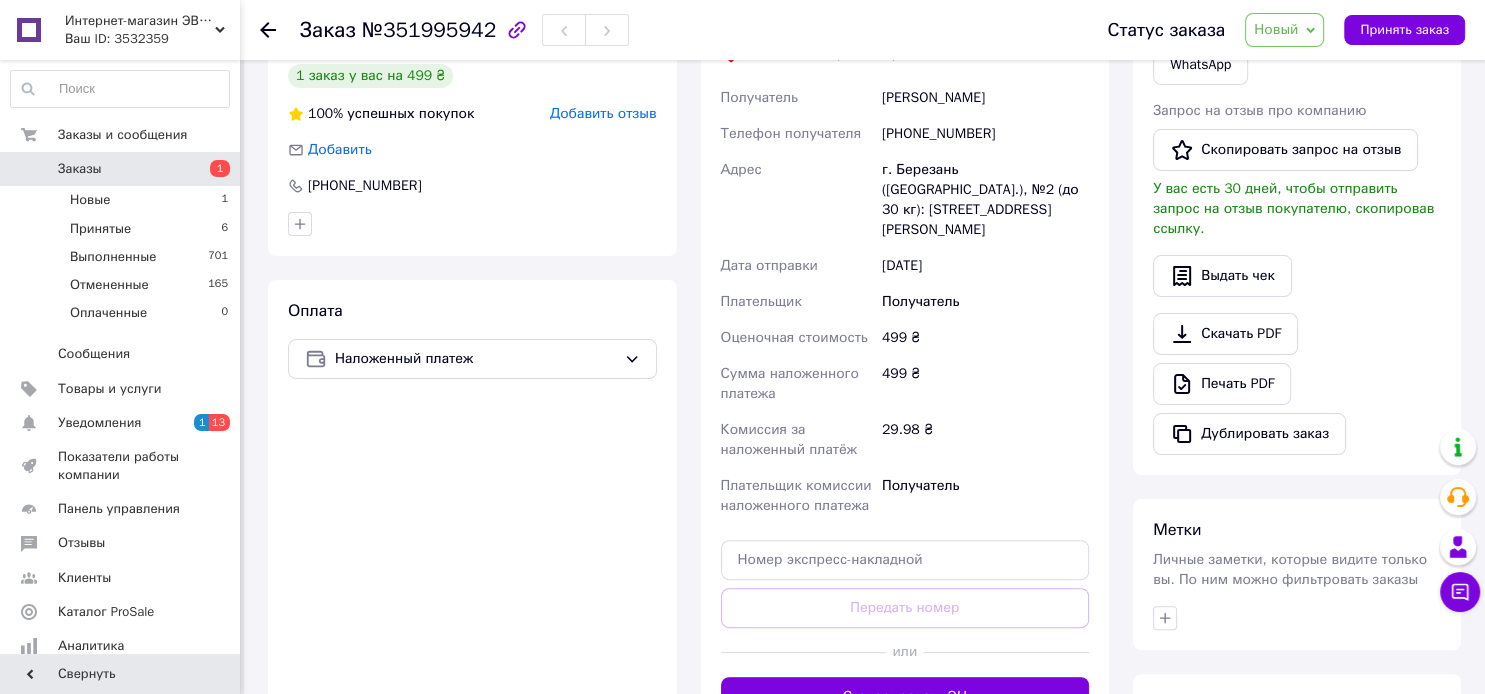 click on "[PHONE_NUMBER]" at bounding box center (985, 134) 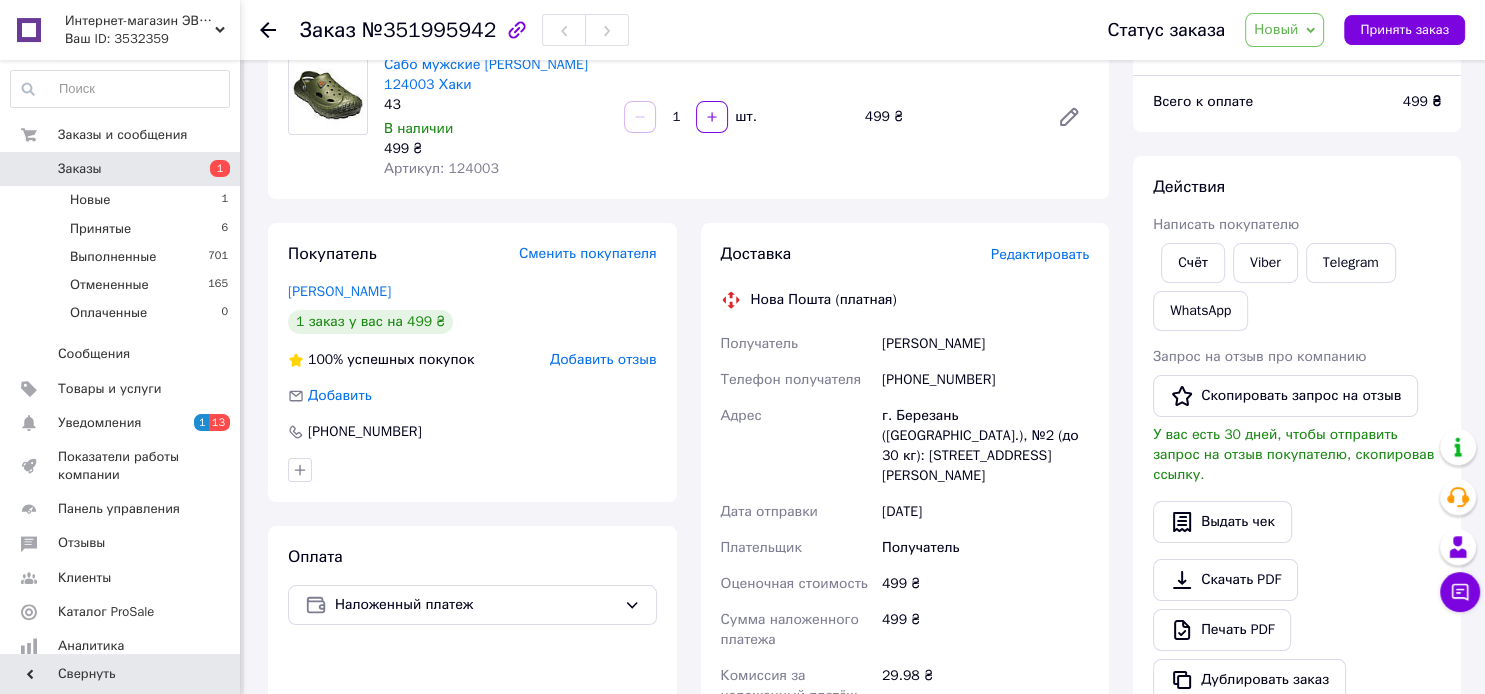 scroll, scrollTop: 0, scrollLeft: 0, axis: both 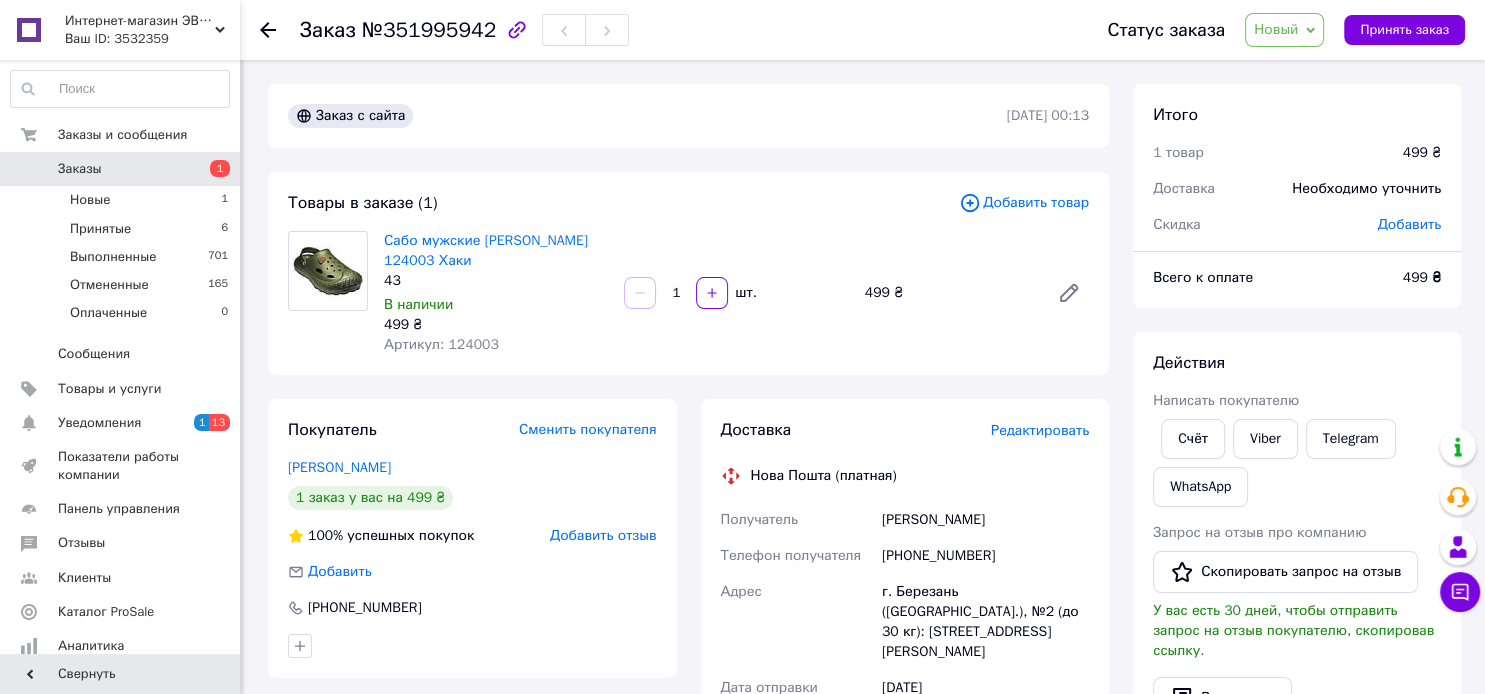 click on "Артикул: 124003" at bounding box center [441, 344] 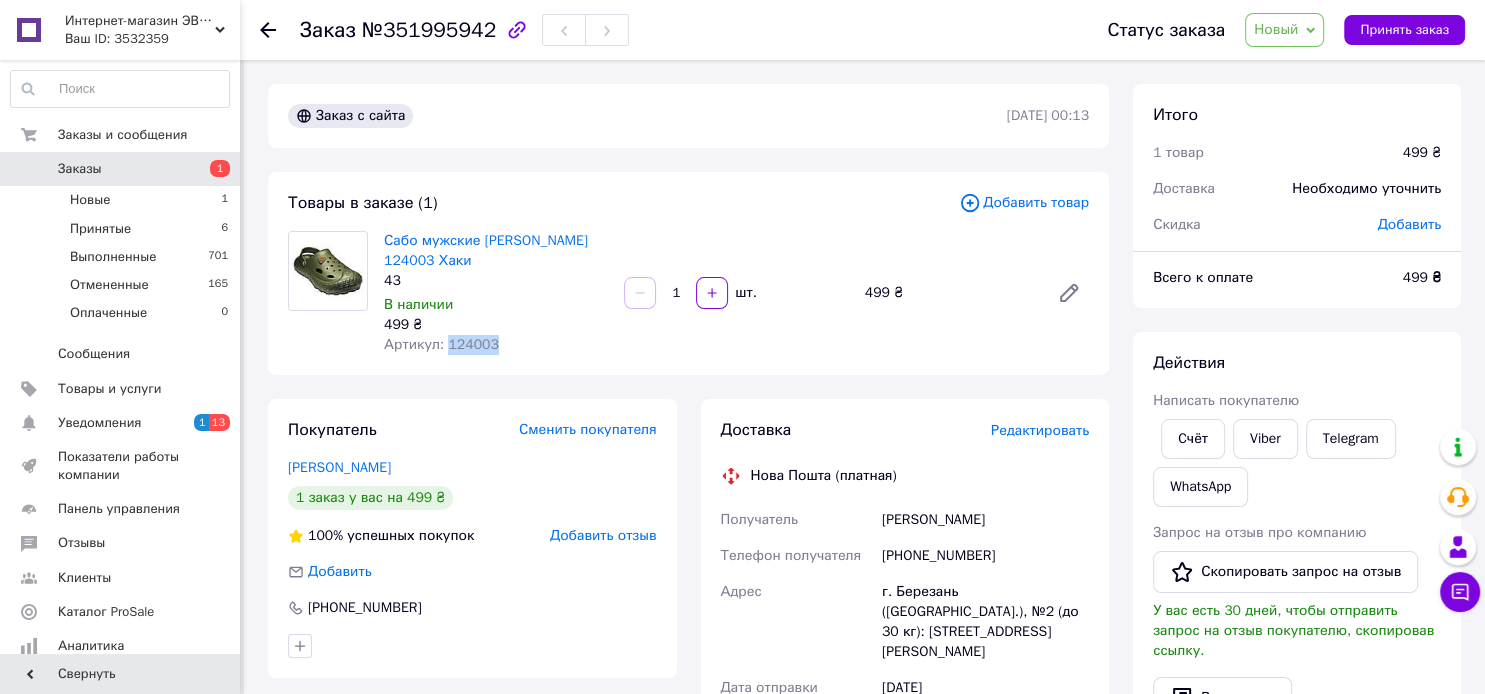 click on "Артикул: 124003" at bounding box center [441, 344] 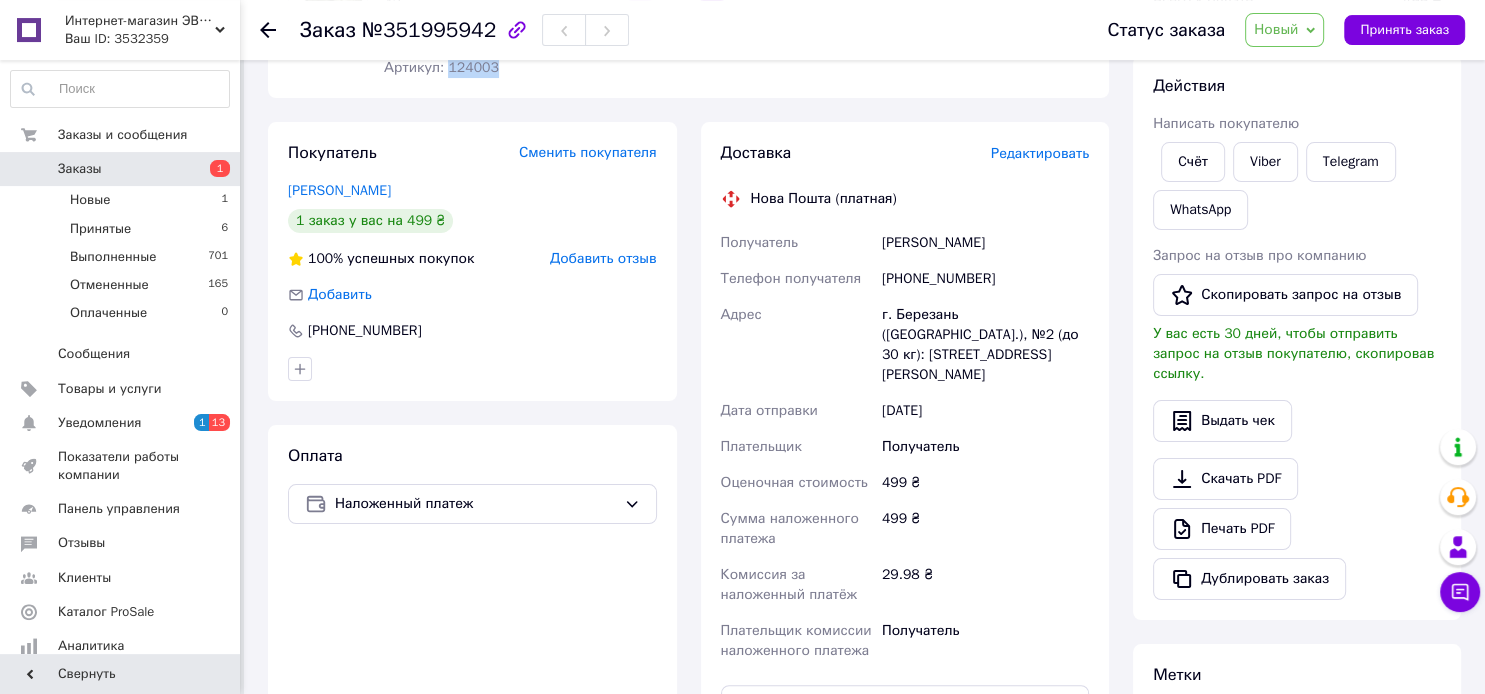 scroll, scrollTop: 316, scrollLeft: 0, axis: vertical 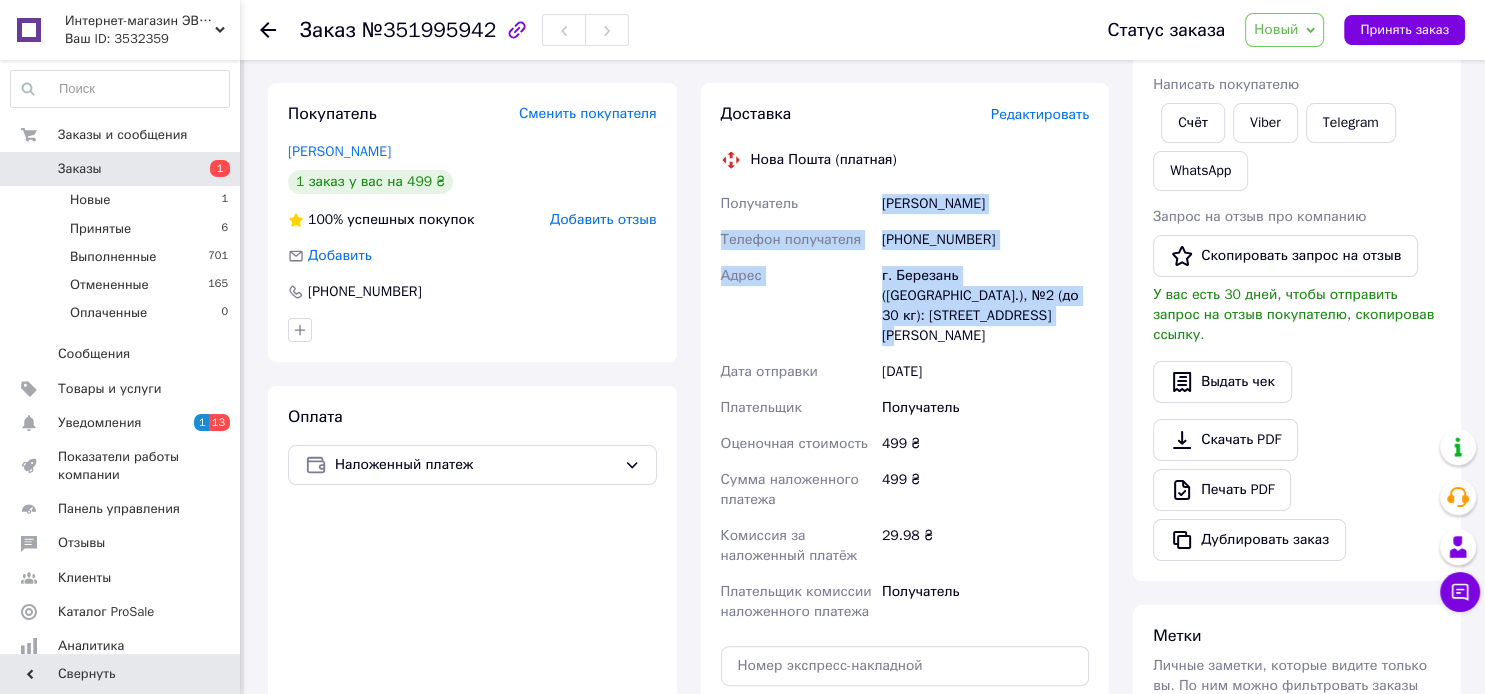 drag, startPoint x: 886, startPoint y: 195, endPoint x: 1012, endPoint y: 314, distance: 173.31186 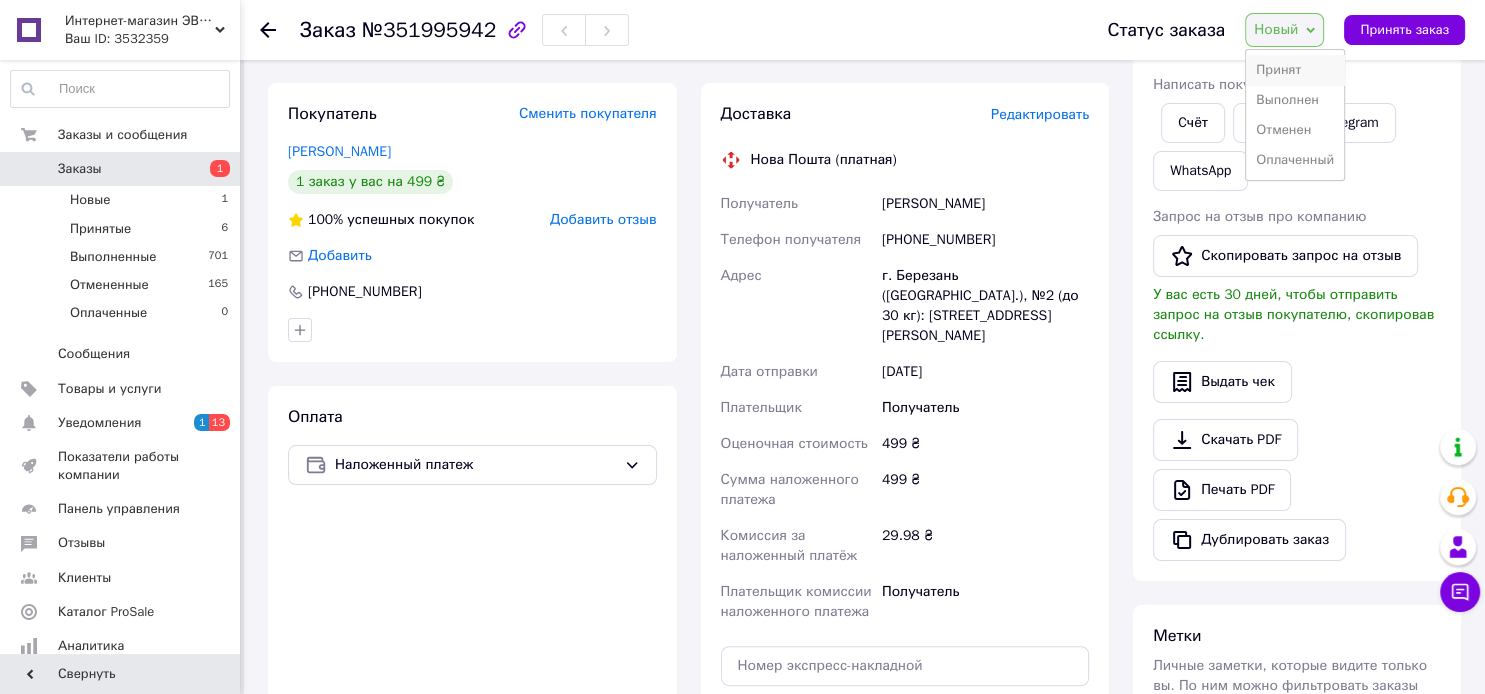 click on "Принят" at bounding box center (1295, 70) 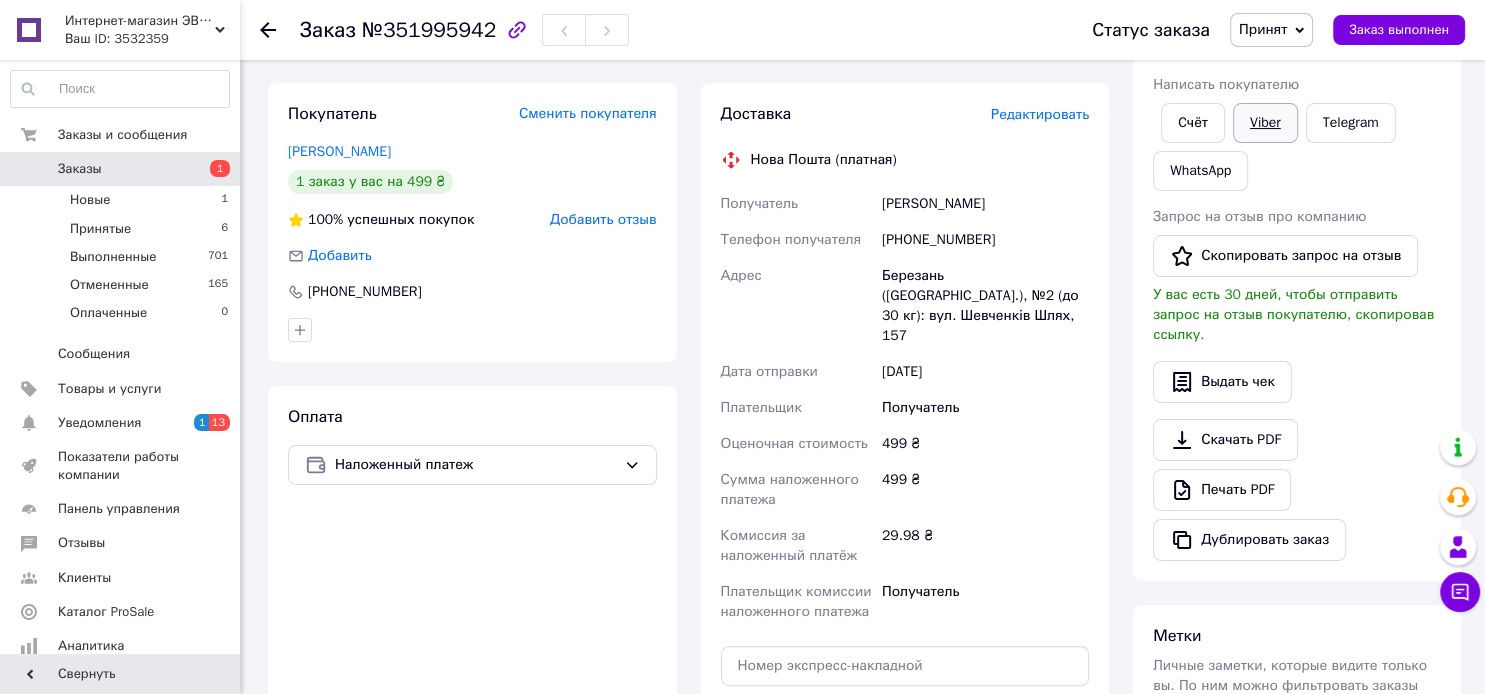 click on "Viber" at bounding box center [1265, 123] 